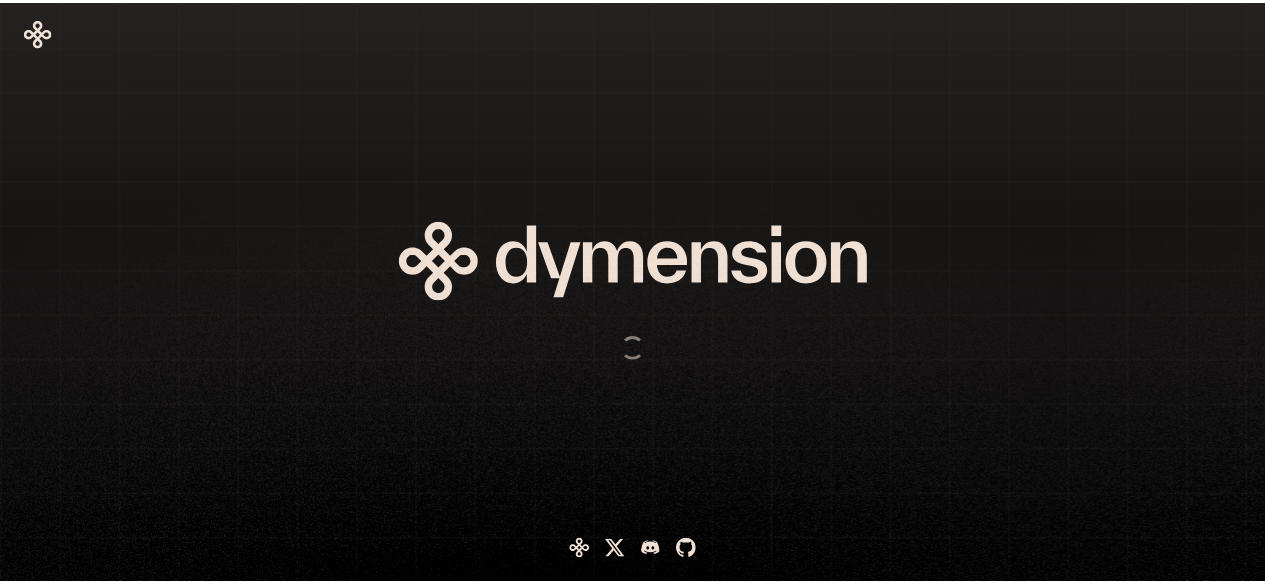 scroll, scrollTop: 0, scrollLeft: 0, axis: both 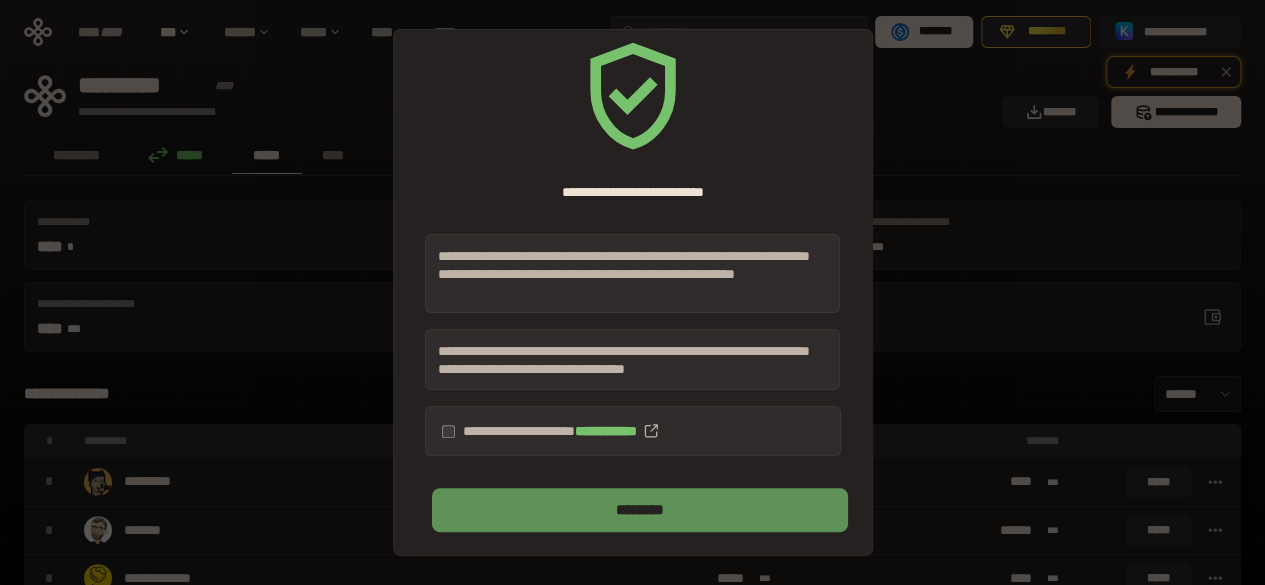 click on "********" at bounding box center [639, 510] 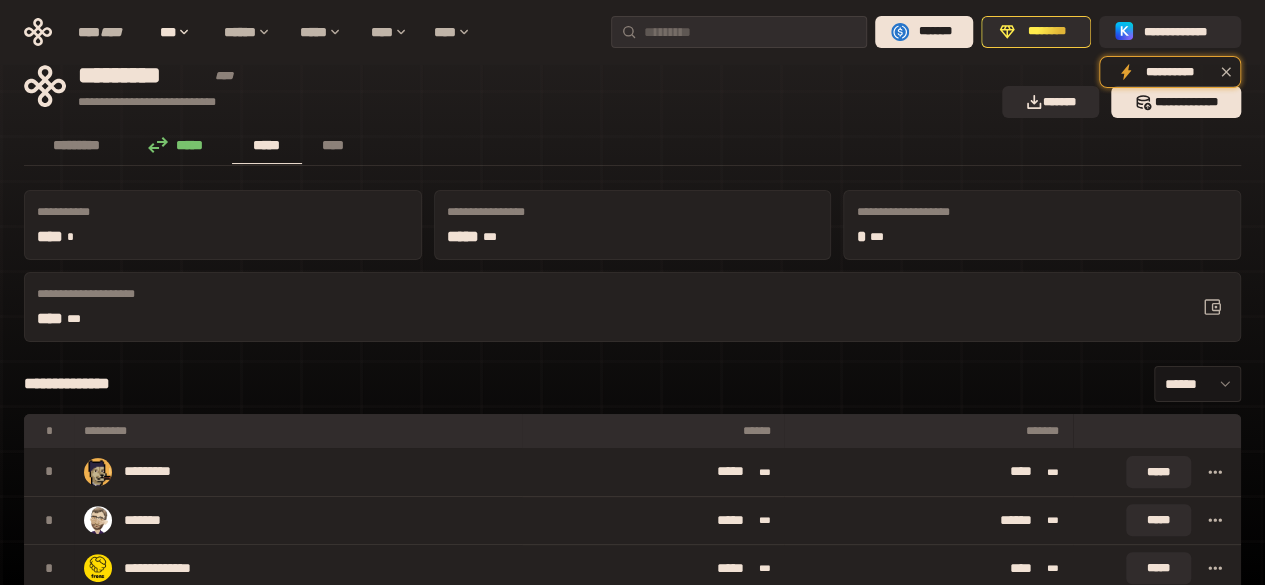 scroll, scrollTop: 0, scrollLeft: 0, axis: both 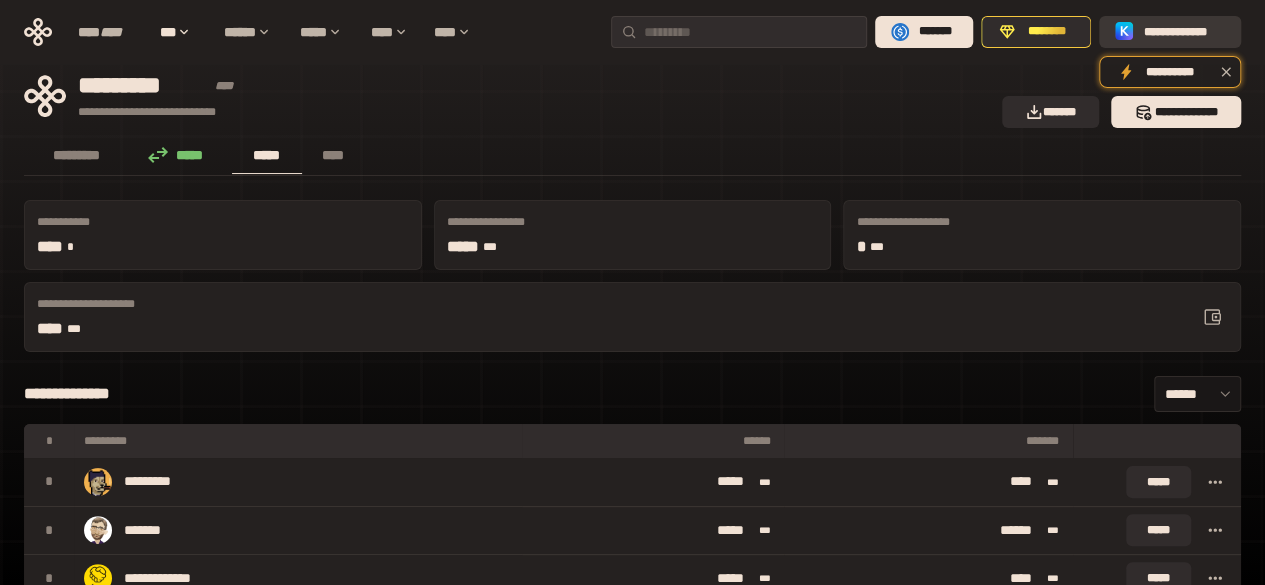 click on "**********" at bounding box center [1184, 32] 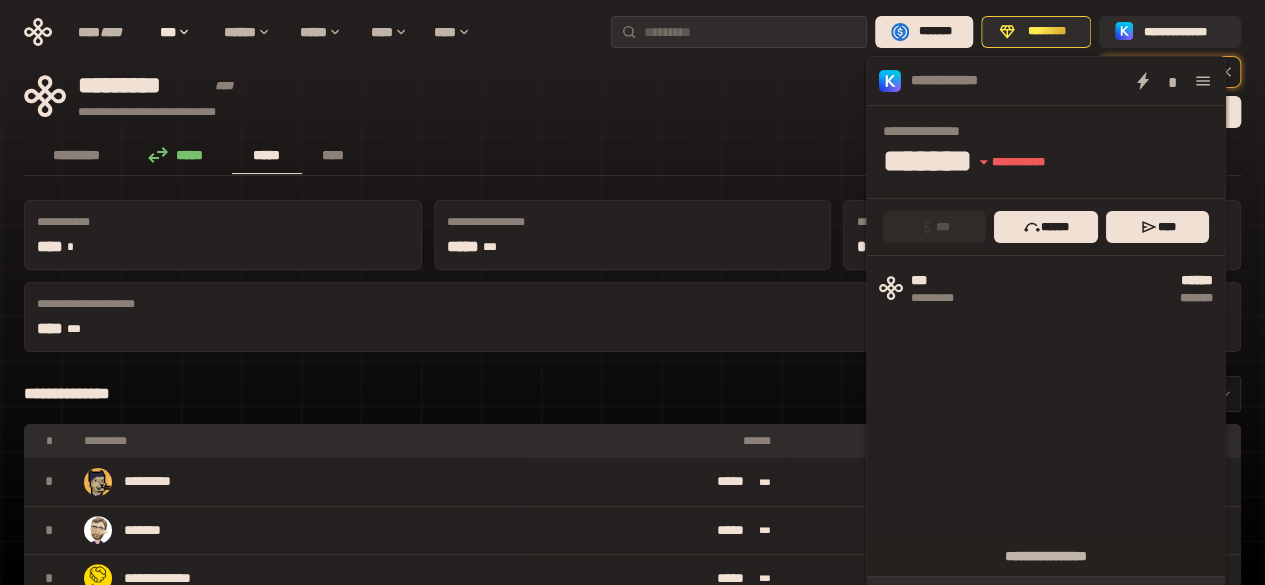 click on "********* ***** ***** ****" at bounding box center (632, 156) 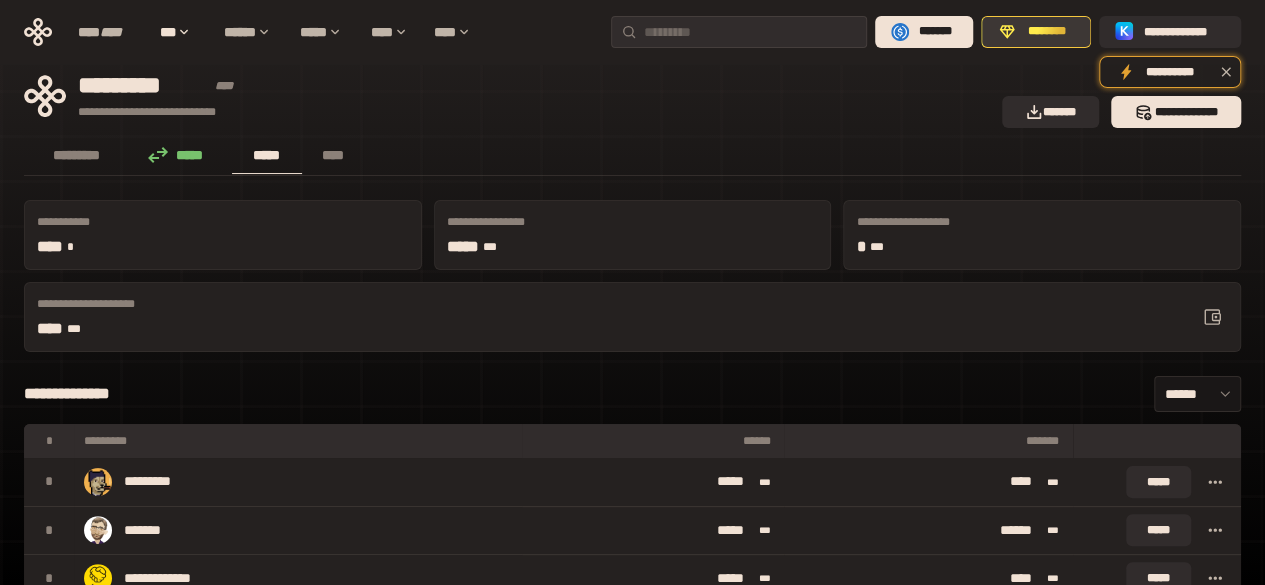 click on "********" at bounding box center [1047, 32] 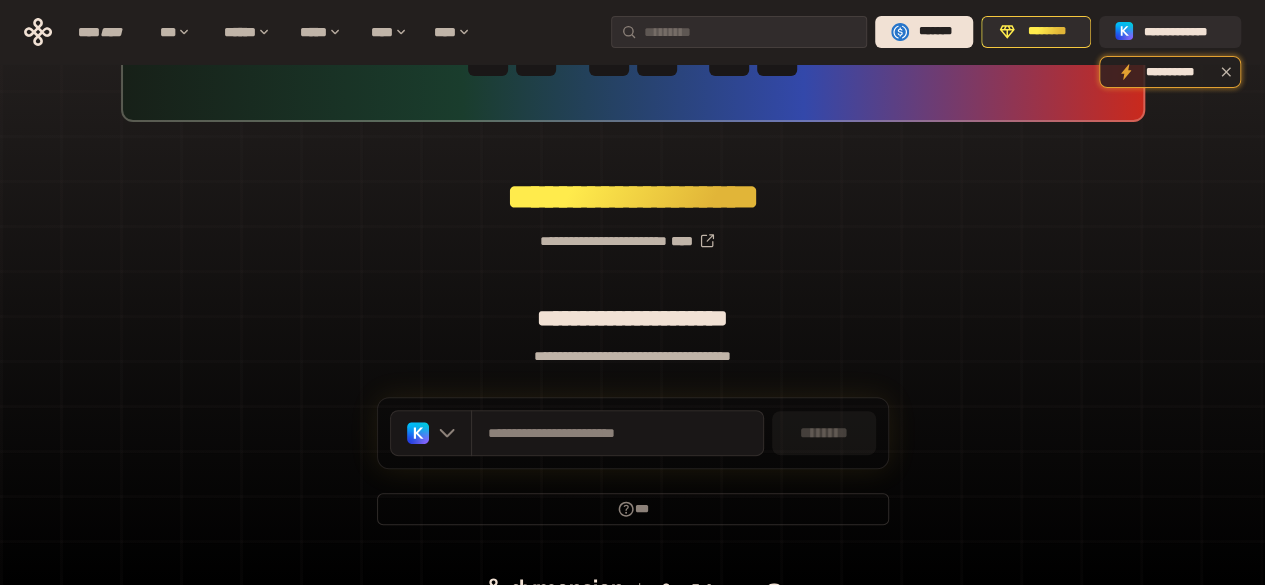 scroll, scrollTop: 197, scrollLeft: 0, axis: vertical 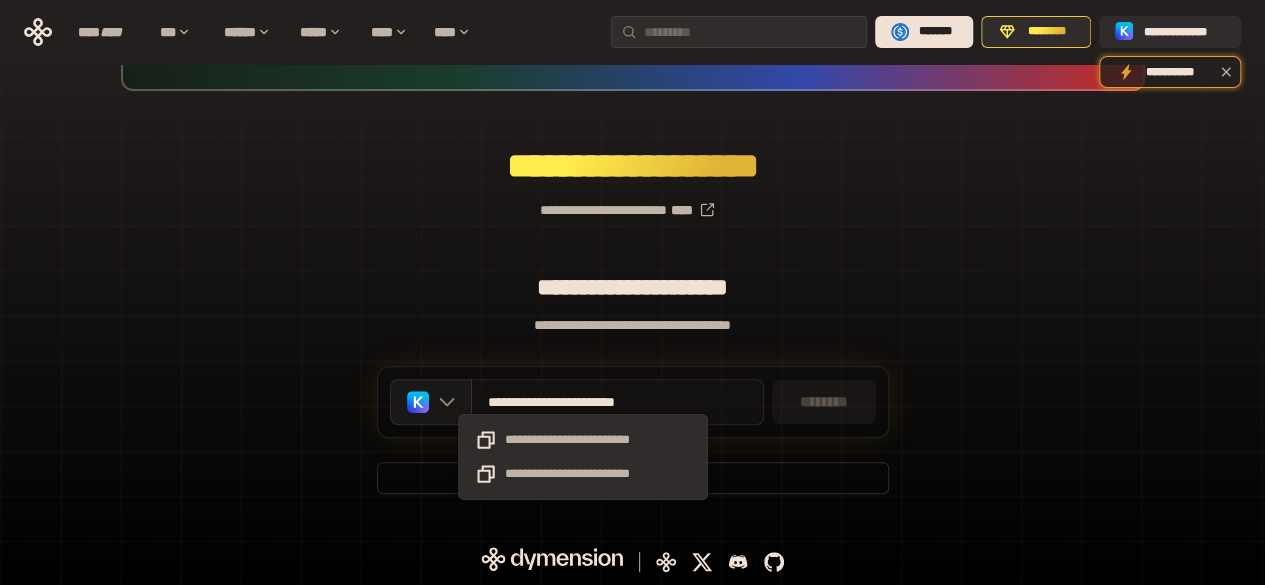 click on "**********" at bounding box center [585, 402] 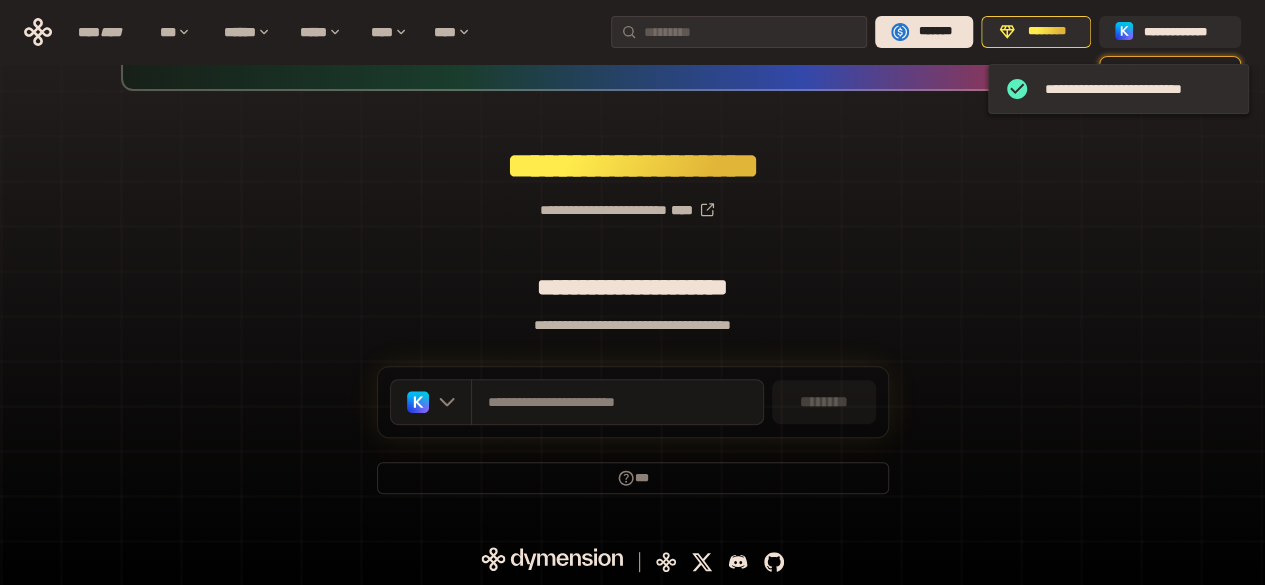 click on "**********" at bounding box center (632, 202) 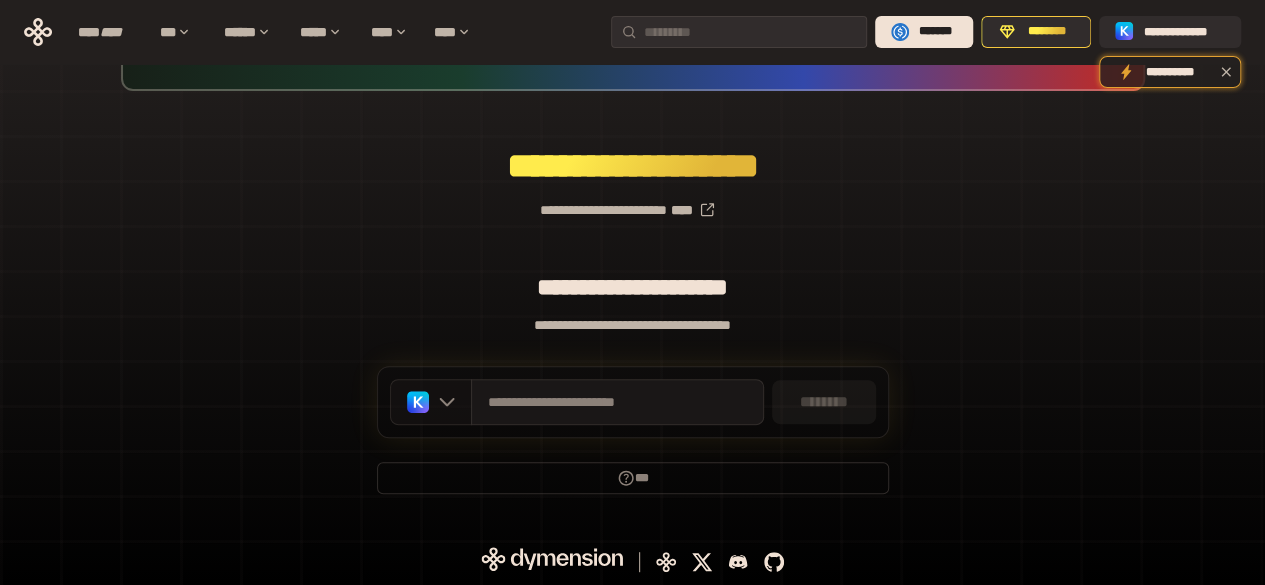 click 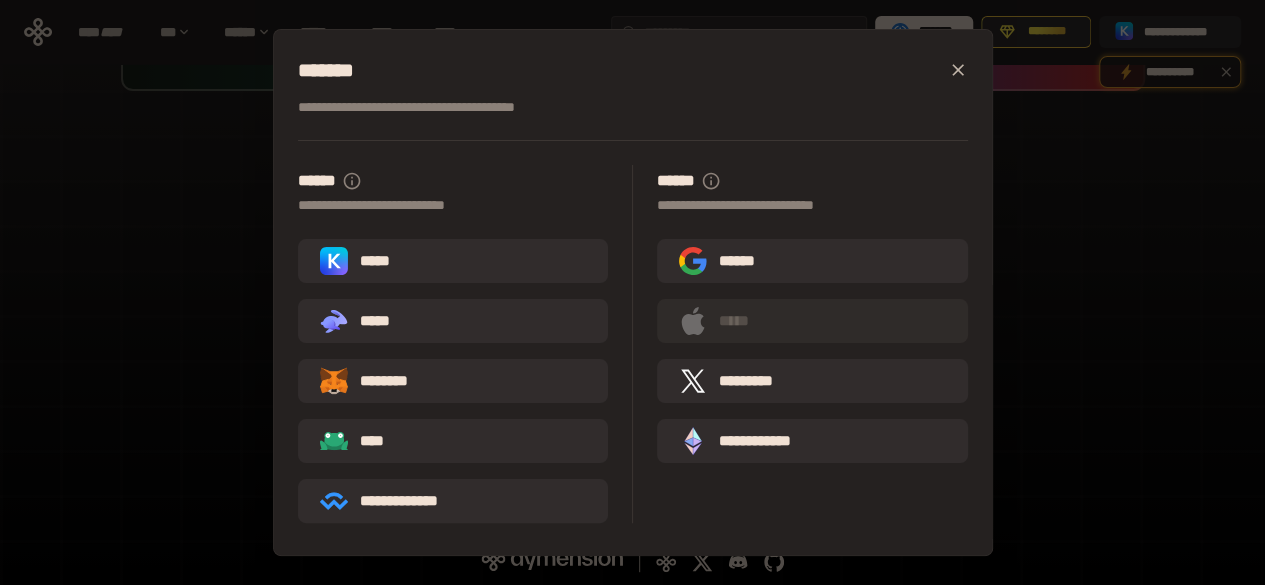 click on "**********" at bounding box center [632, 292] 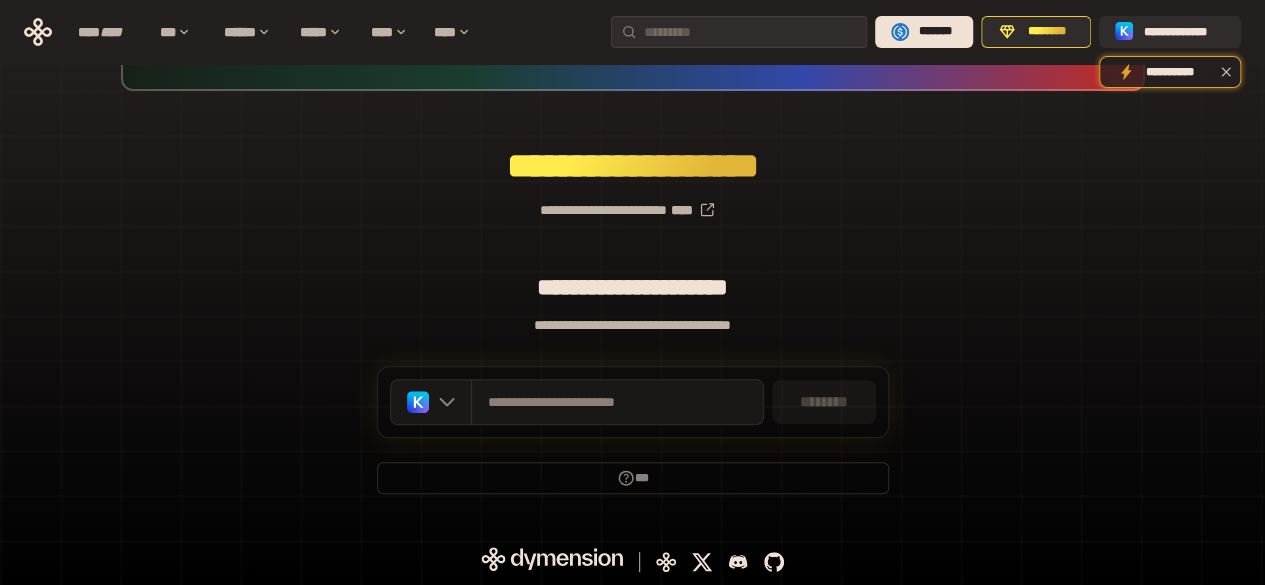 click on "********" at bounding box center (824, 402) 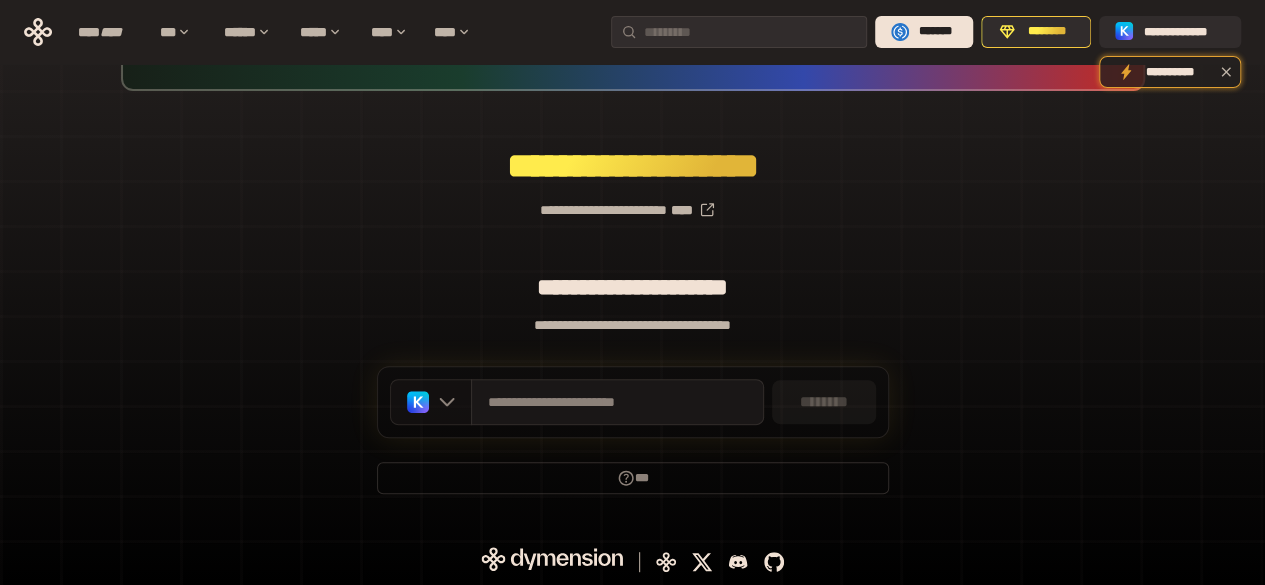 click 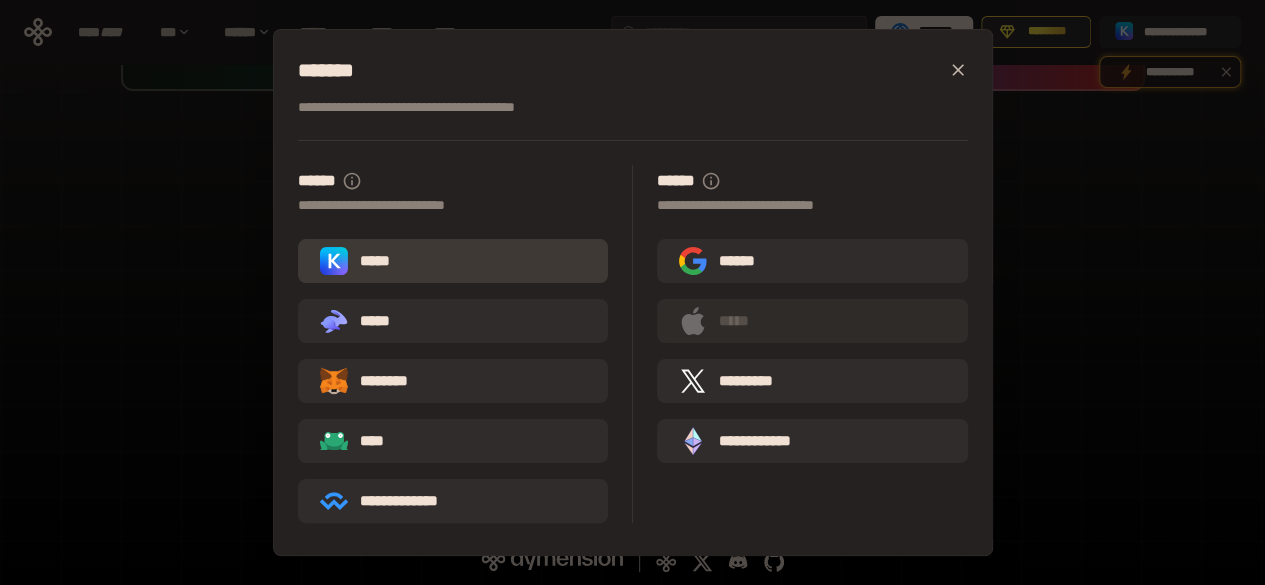 click on "*****" at bounding box center [453, 261] 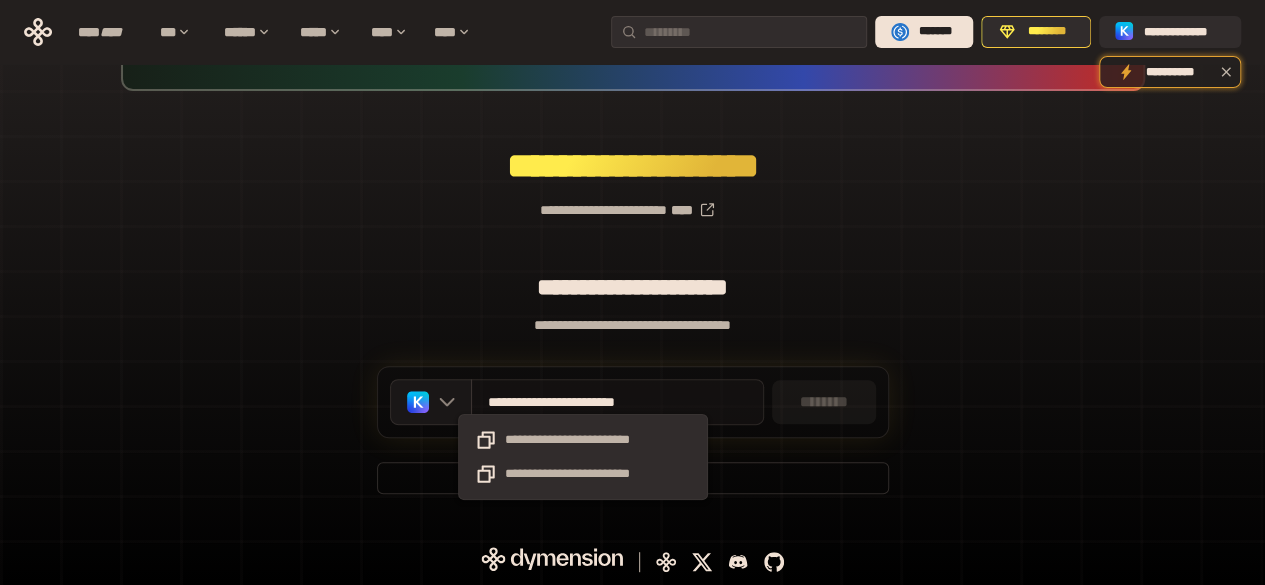 click on "**********" at bounding box center [585, 402] 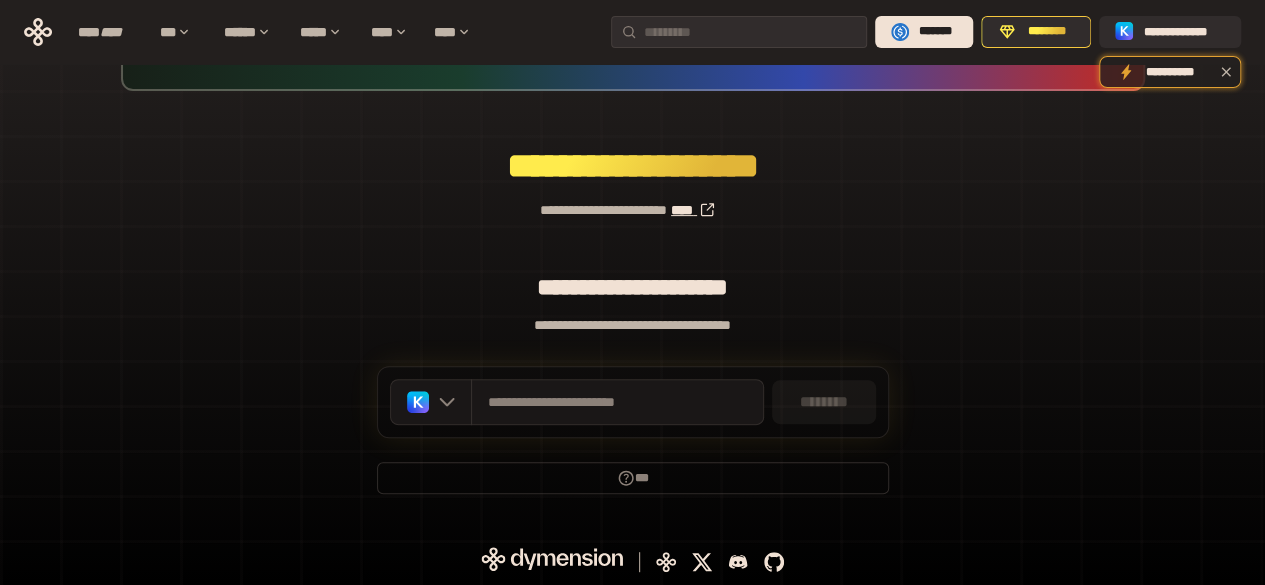 click on "****" at bounding box center [698, 210] 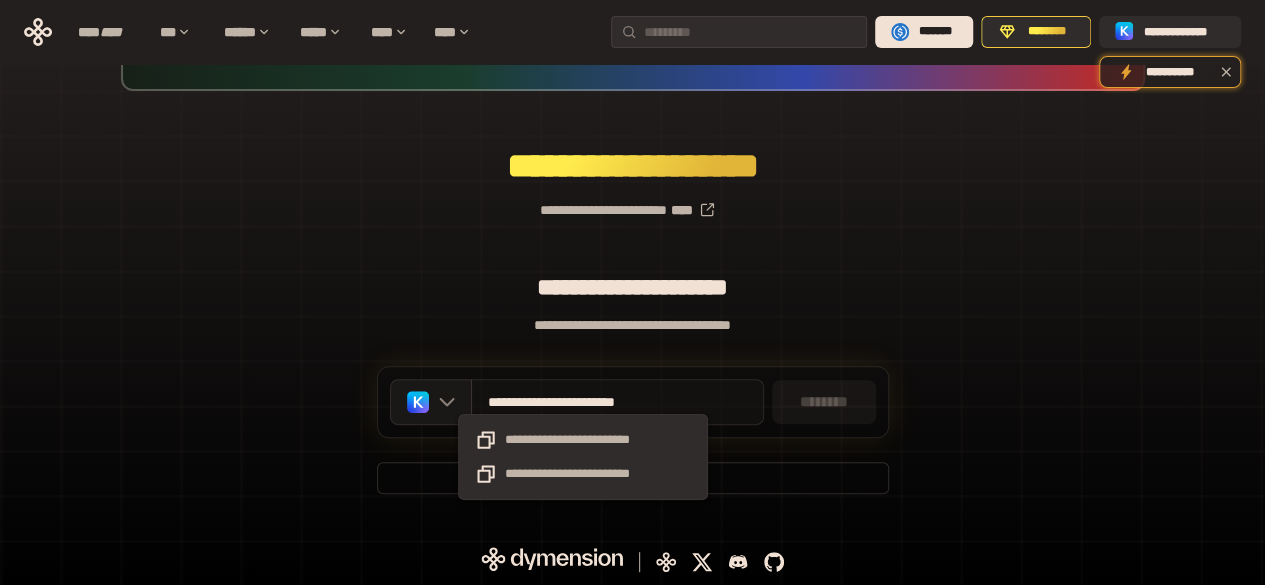 click on "**********" at bounding box center (585, 402) 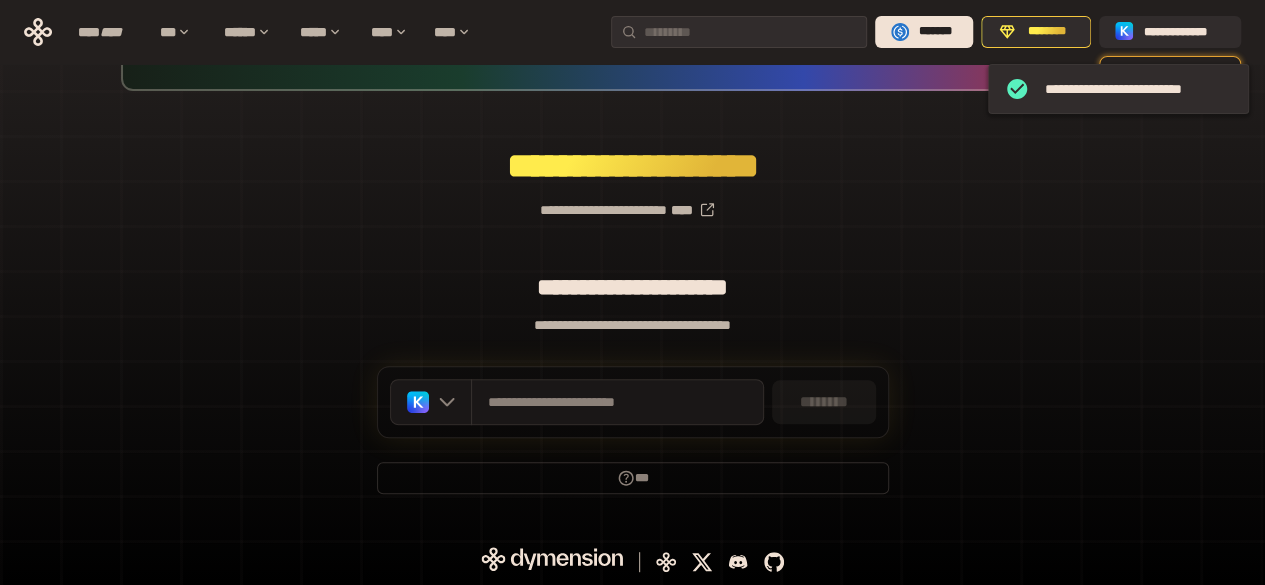 click on "********" at bounding box center [824, 402] 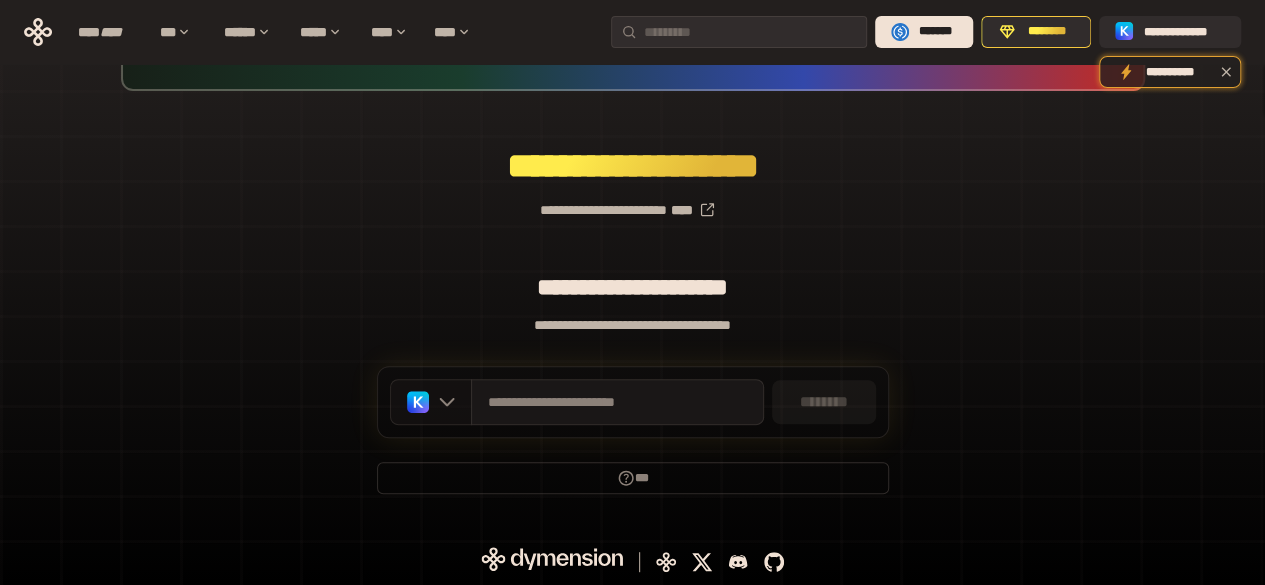 click 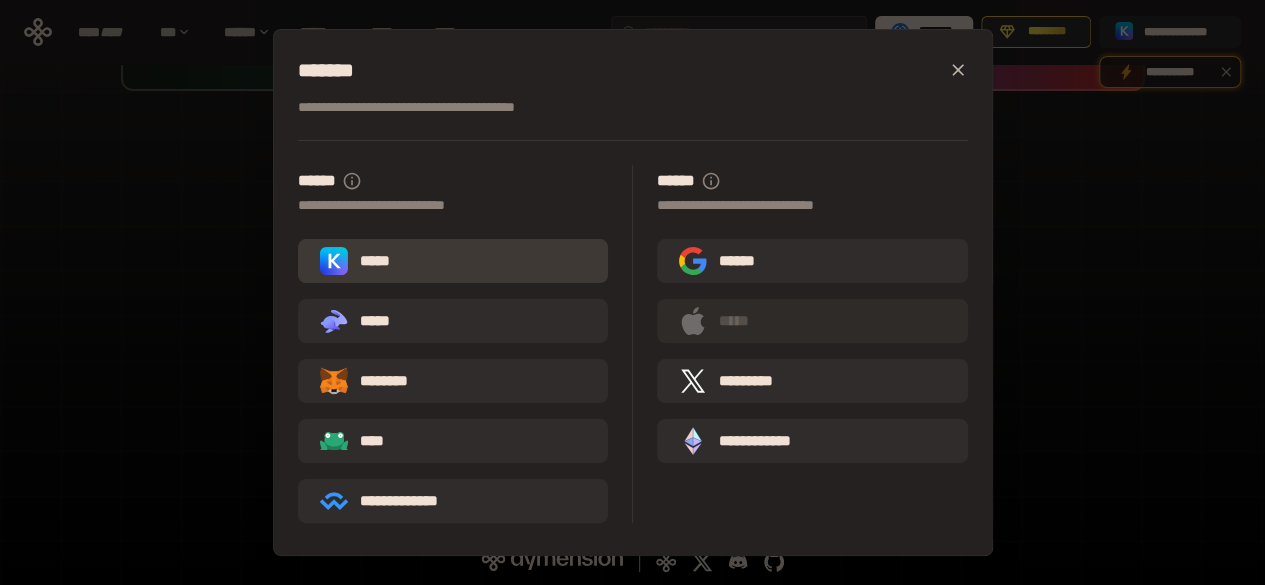 click on "*****" at bounding box center [453, 261] 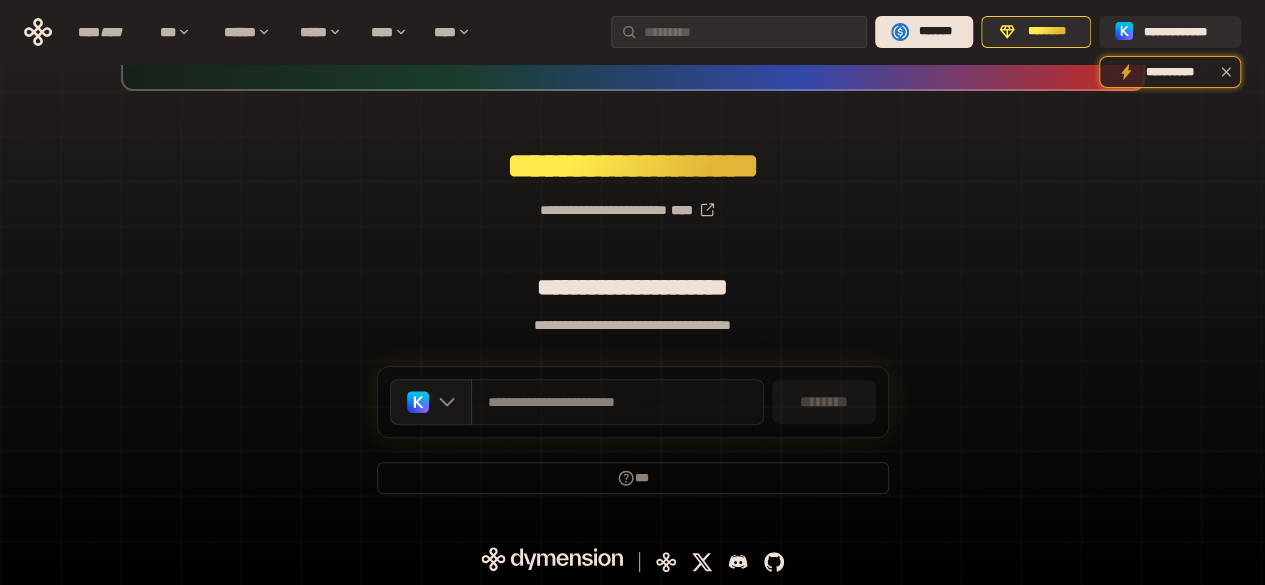 click on "**********" at bounding box center (617, 402) 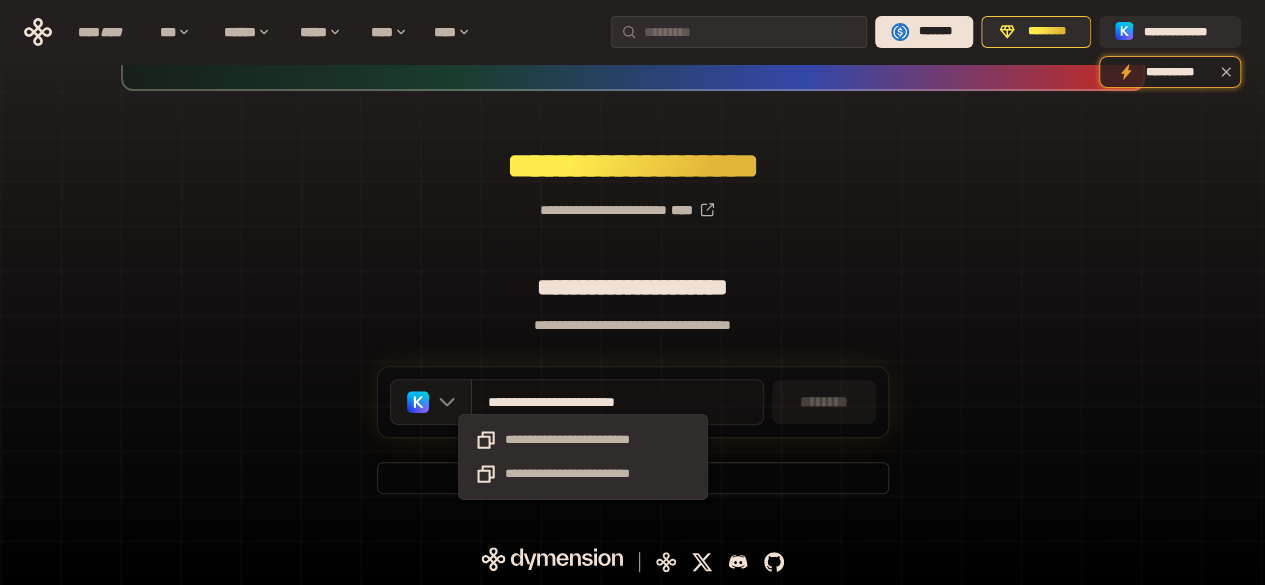 click on "**********" at bounding box center (585, 402) 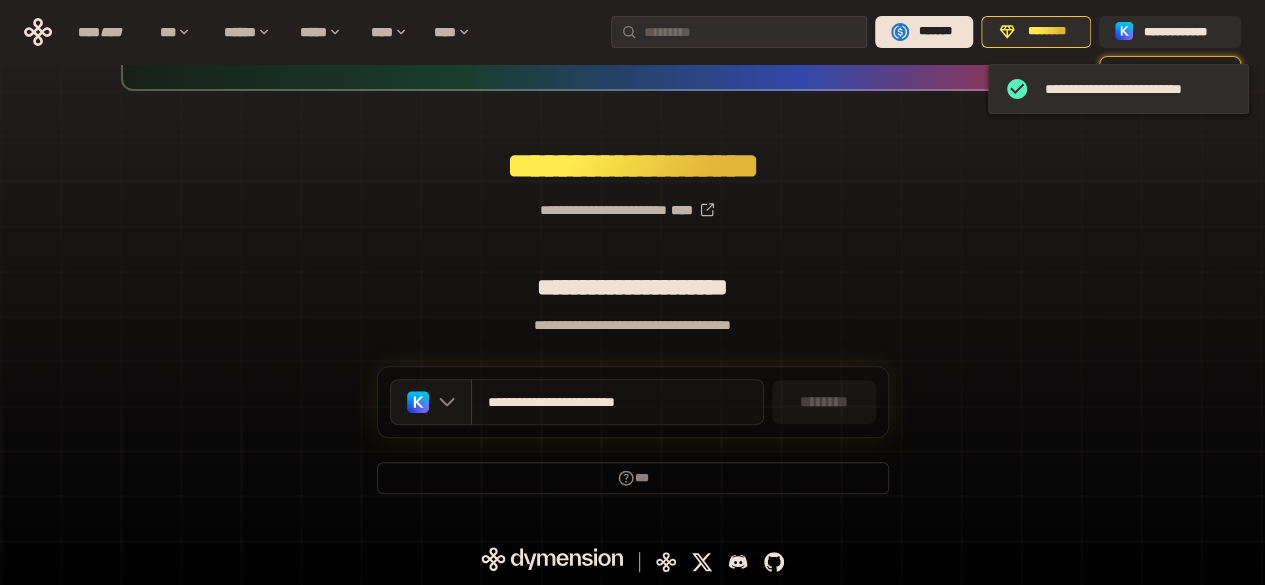 click on "**********" at bounding box center (585, 402) 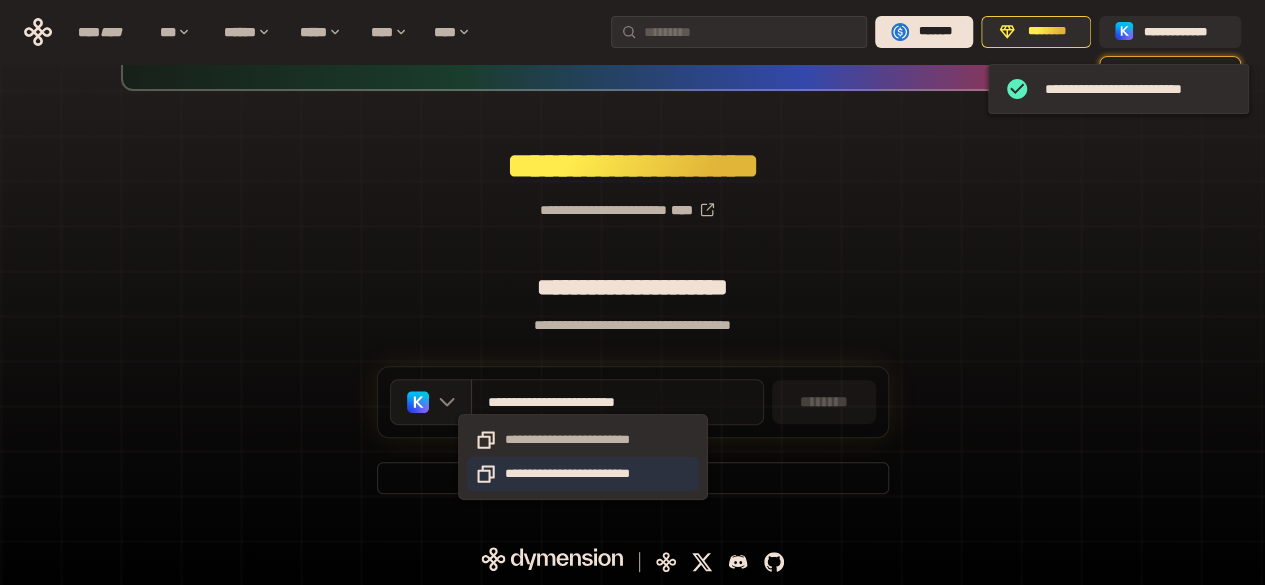 click on "**********" at bounding box center [583, 474] 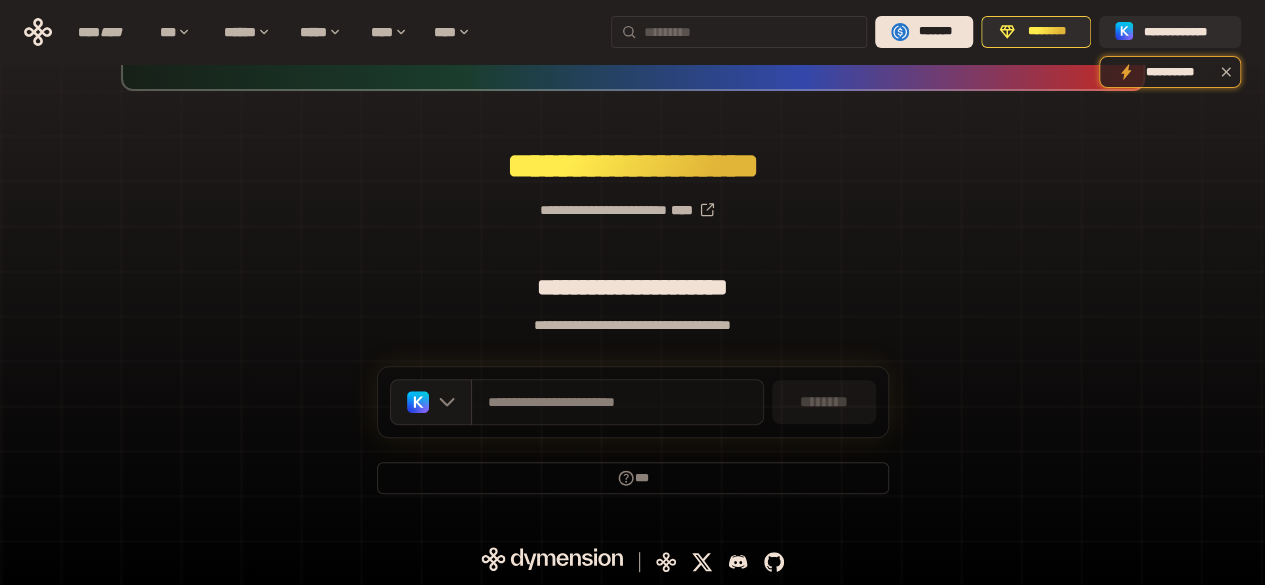 click at bounding box center [751, 32] 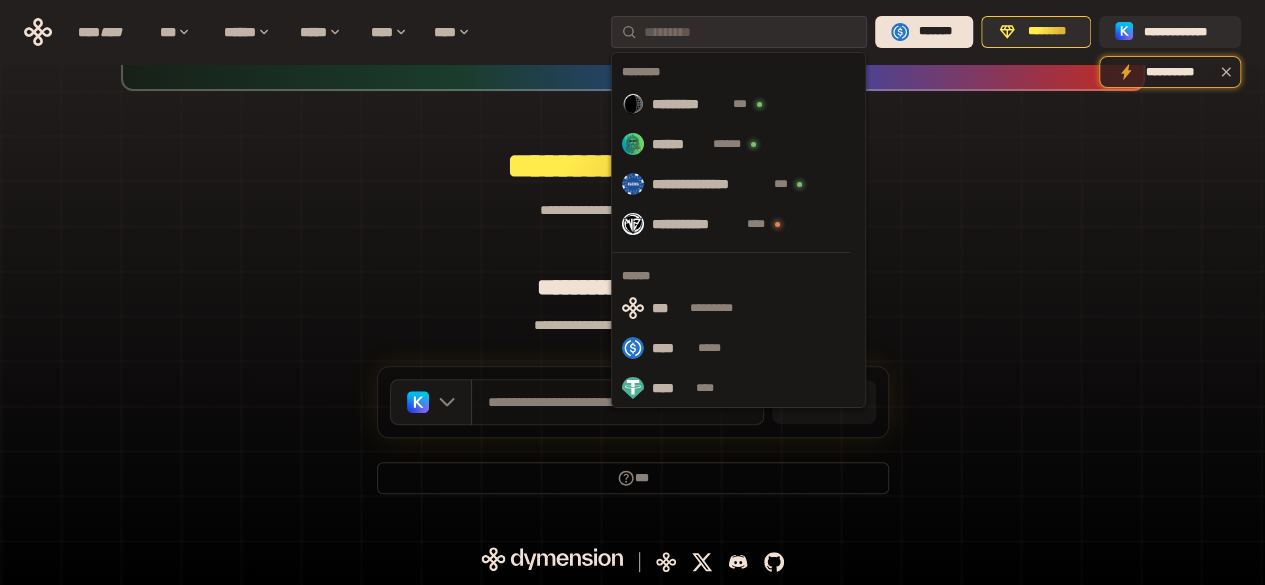 click on "**********" at bounding box center (632, 202) 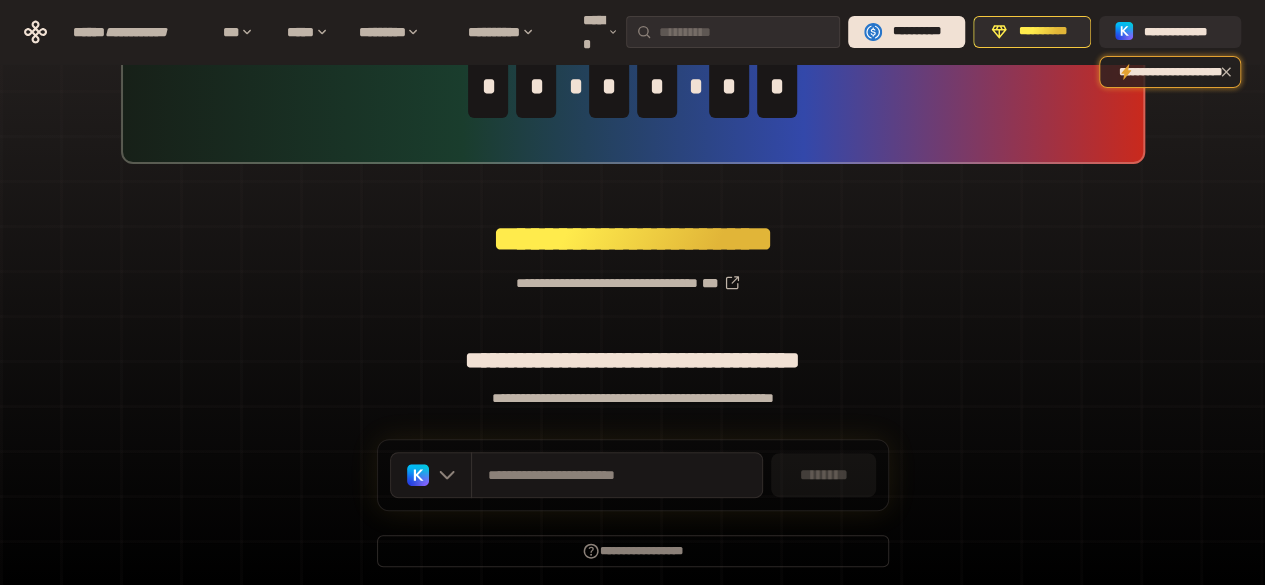 scroll, scrollTop: 197, scrollLeft: 0, axis: vertical 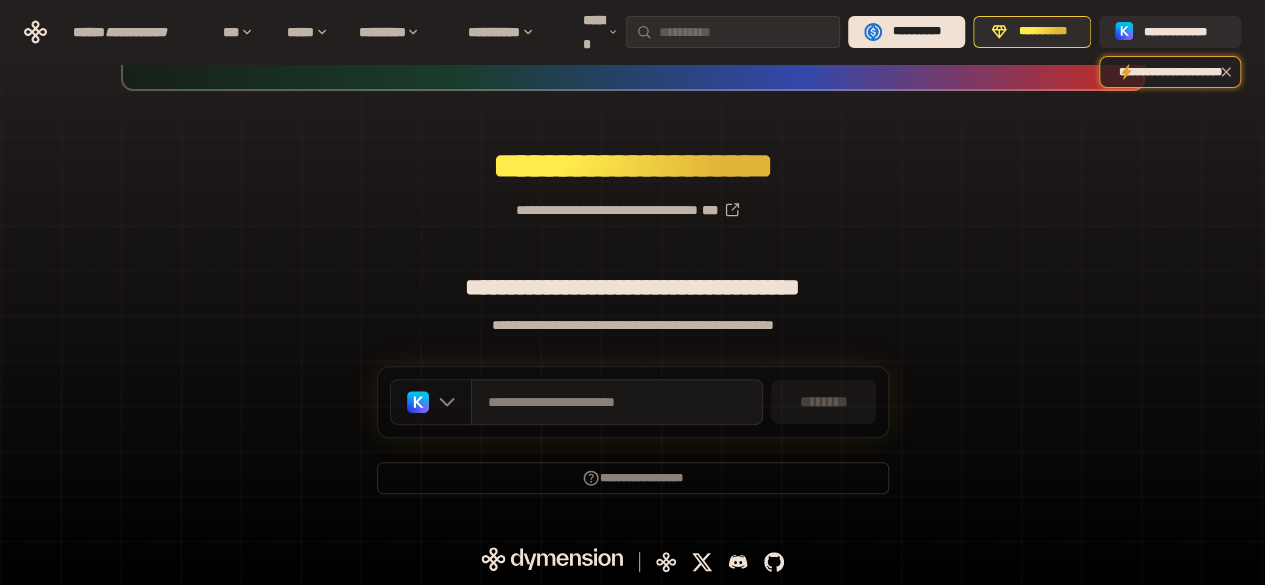 click 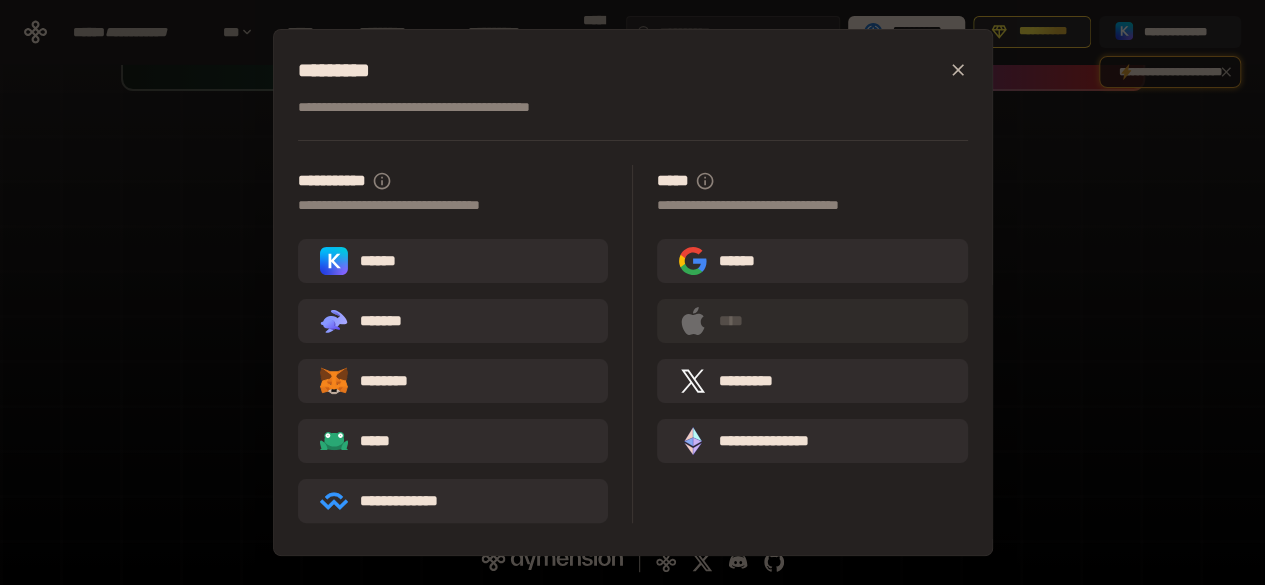 click on "**********" at bounding box center [632, 292] 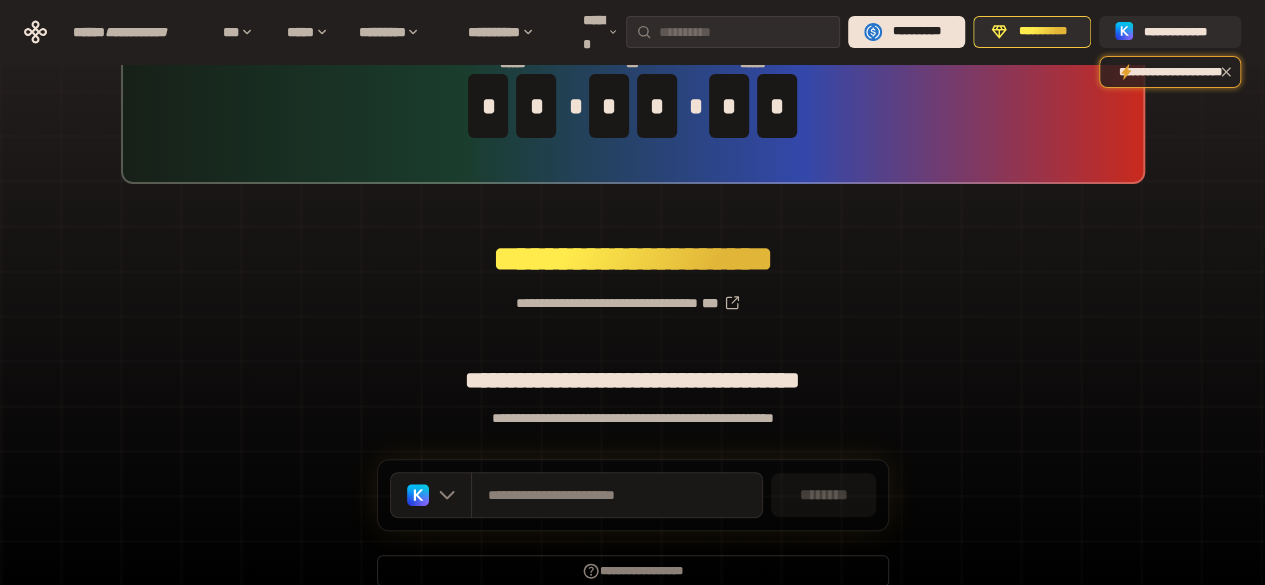 scroll, scrollTop: 0, scrollLeft: 0, axis: both 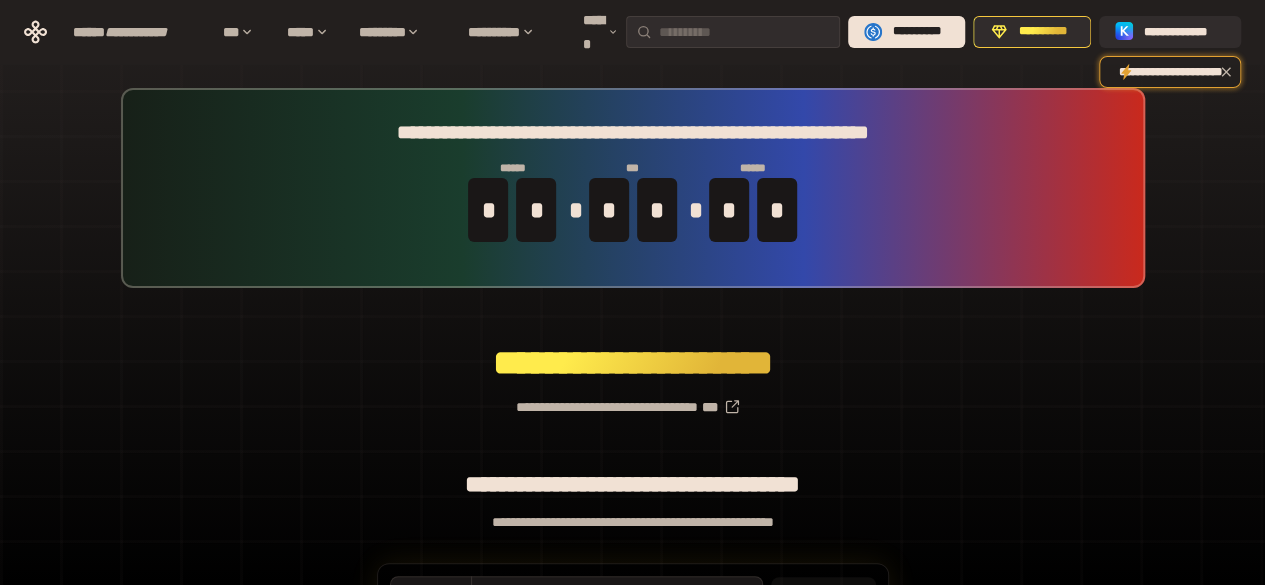 click 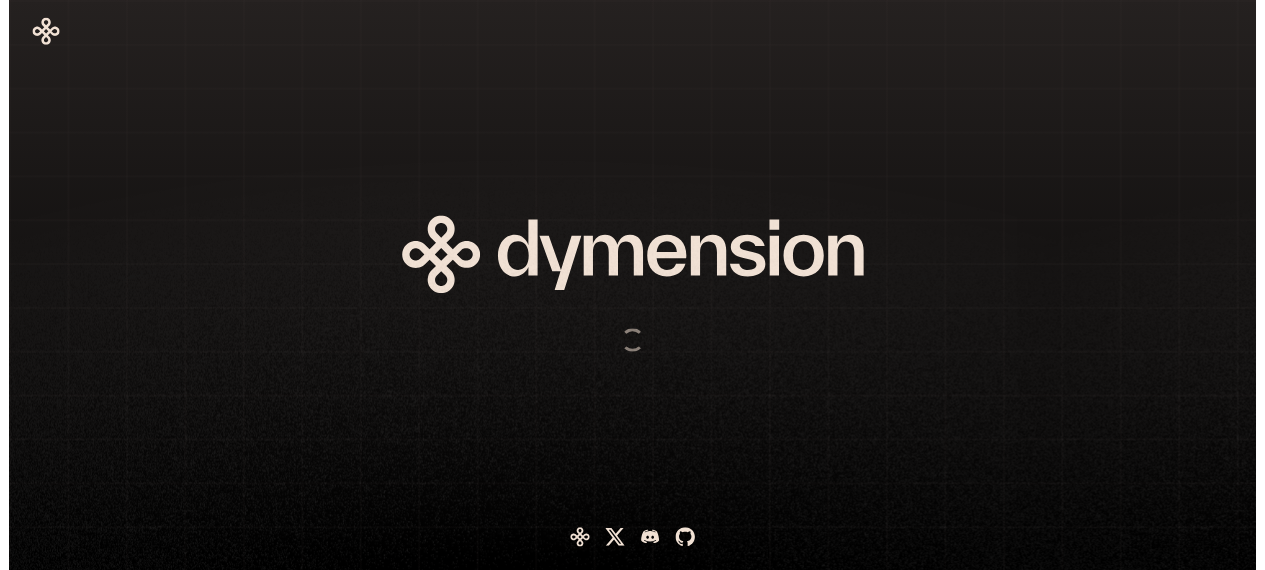 scroll, scrollTop: 0, scrollLeft: 0, axis: both 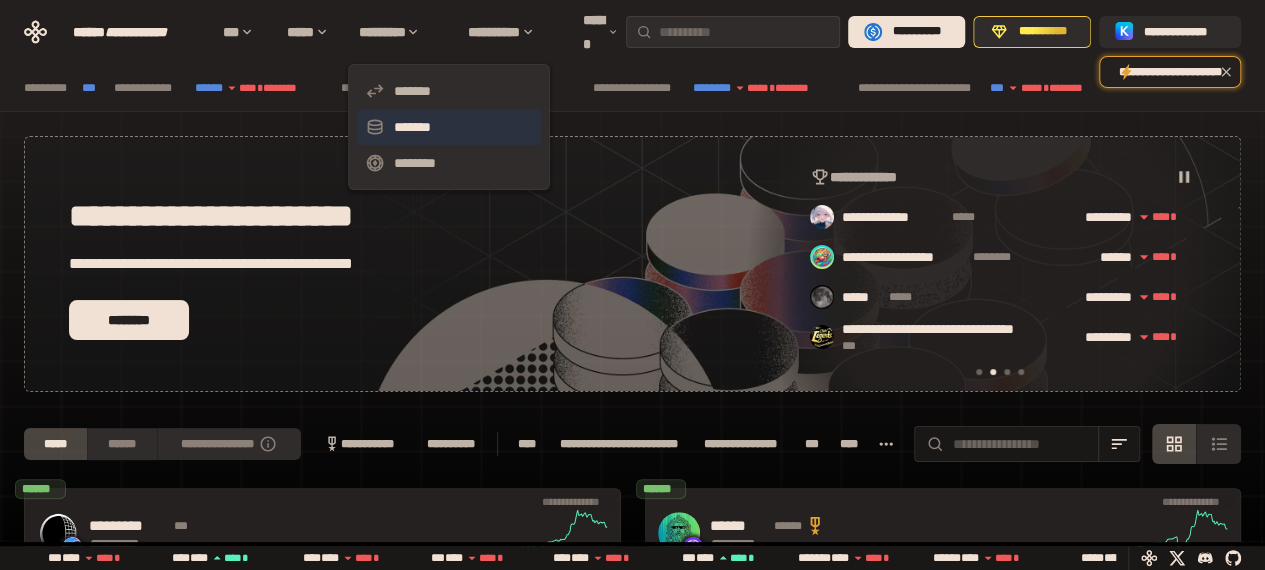 click on "*******" at bounding box center (411, 127) 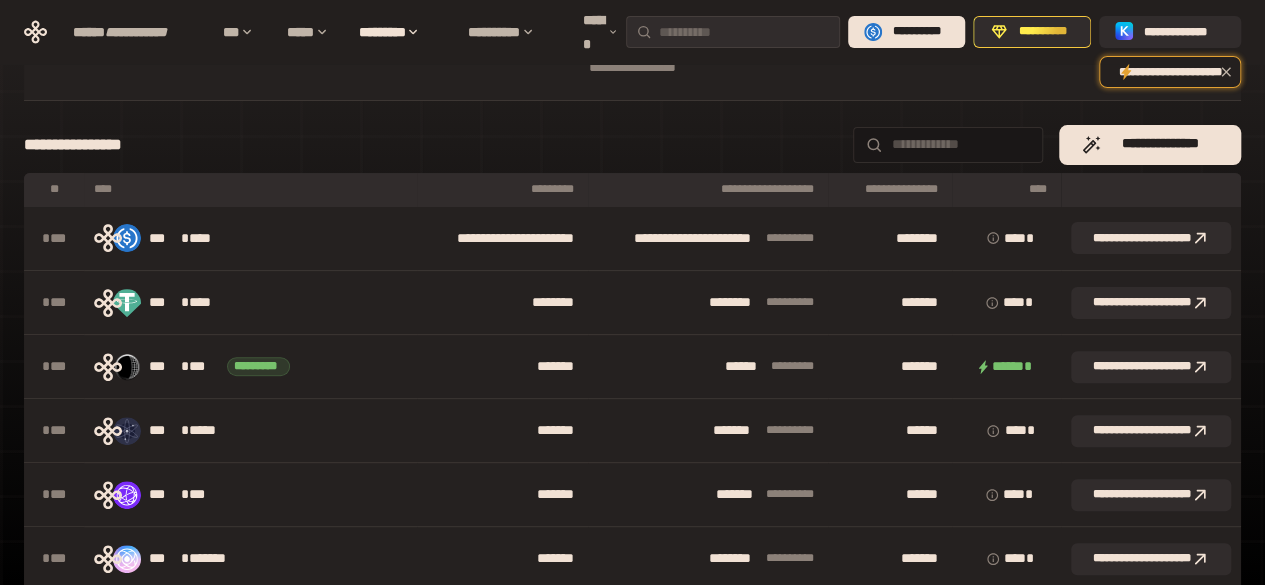 scroll, scrollTop: 0, scrollLeft: 0, axis: both 